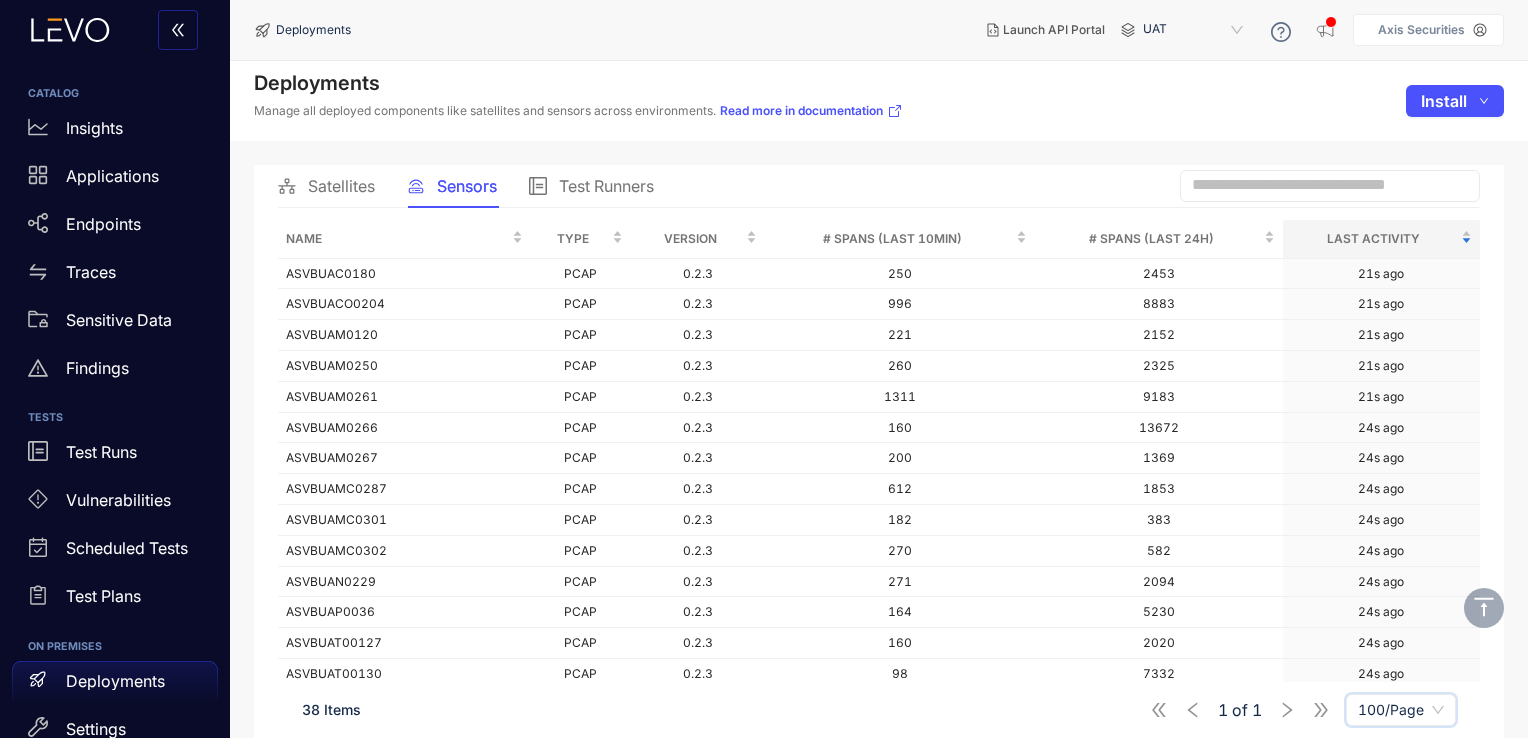 scroll, scrollTop: 0, scrollLeft: 0, axis: both 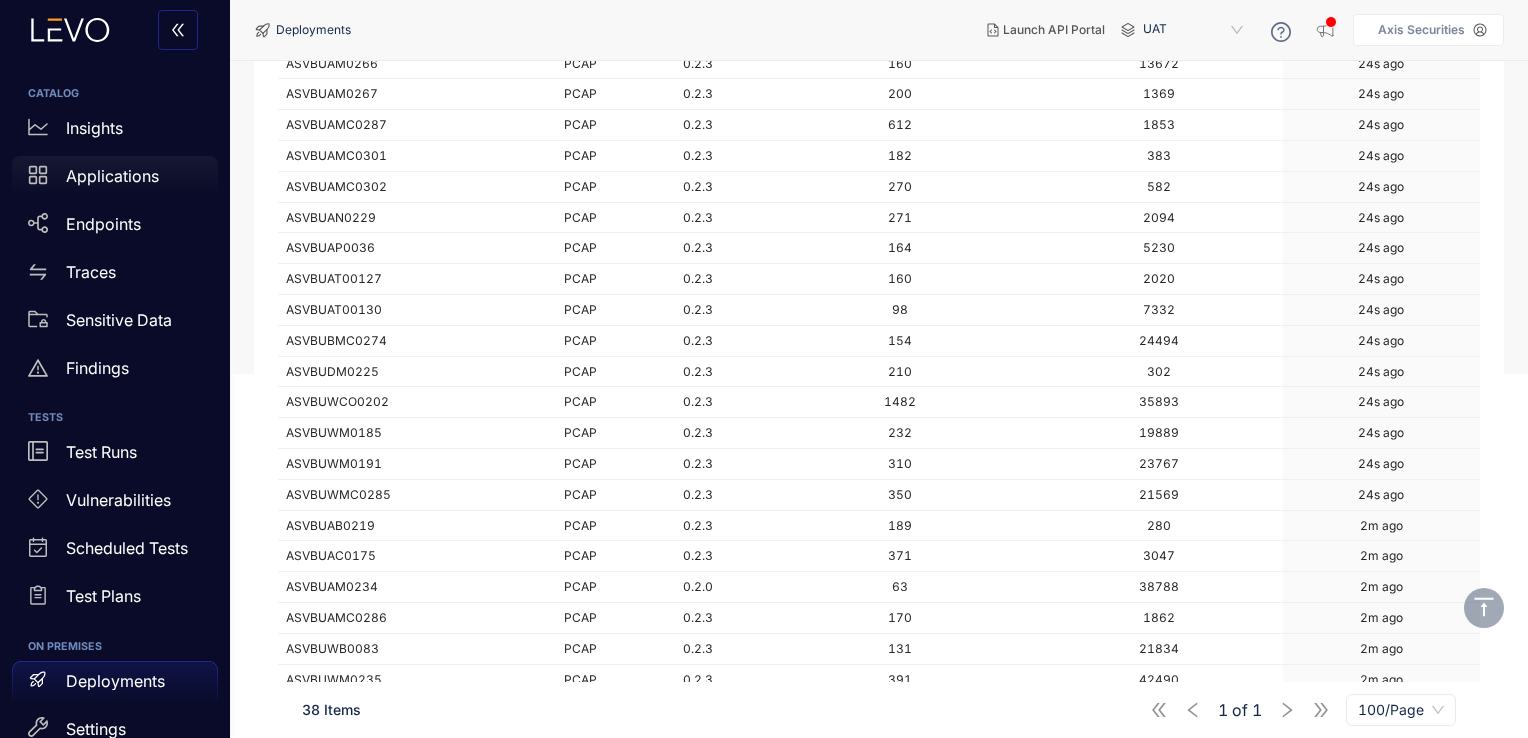 click on "Applications" at bounding box center (115, 180) 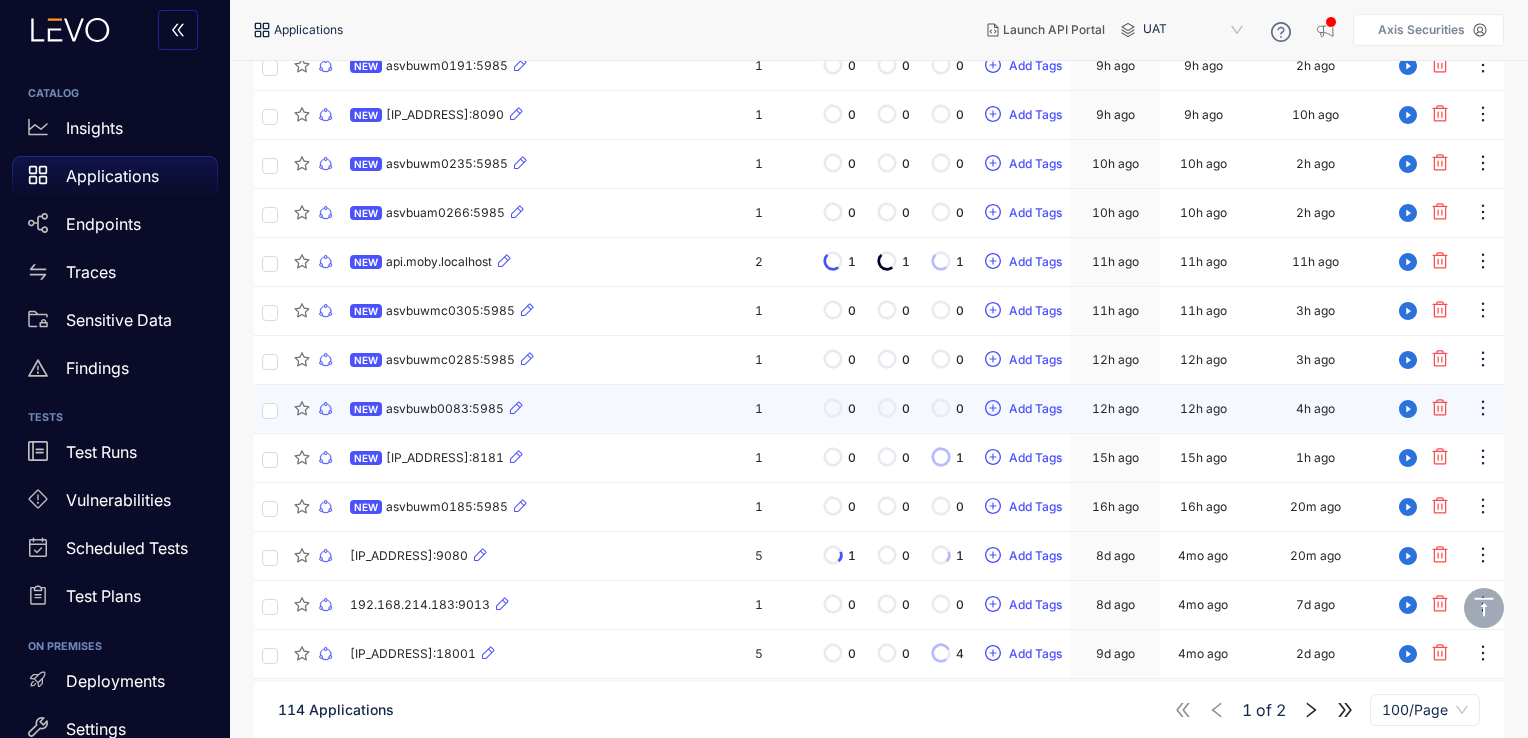 scroll, scrollTop: 4452, scrollLeft: 0, axis: vertical 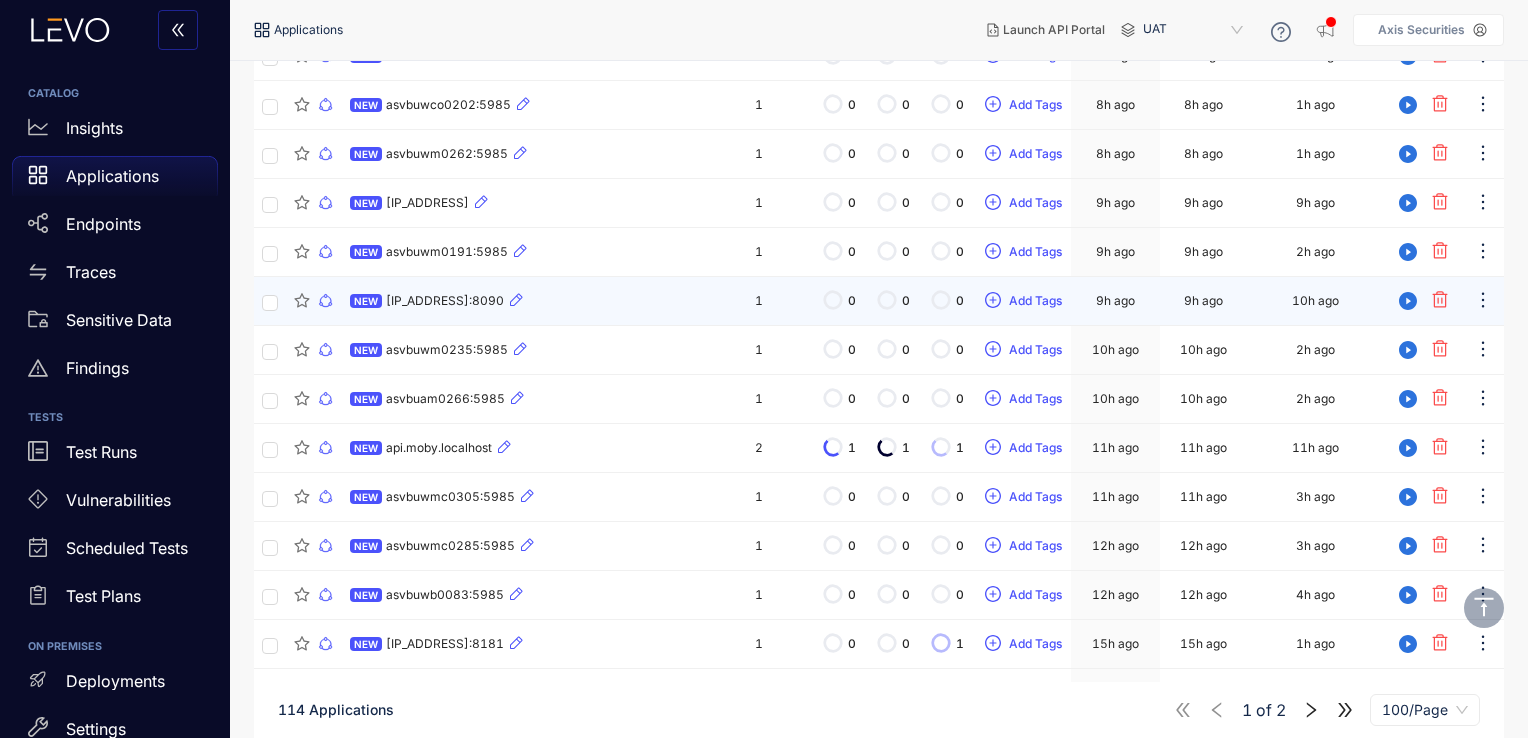 click on "[IP_ADDRESS]:8090" at bounding box center (445, 301) 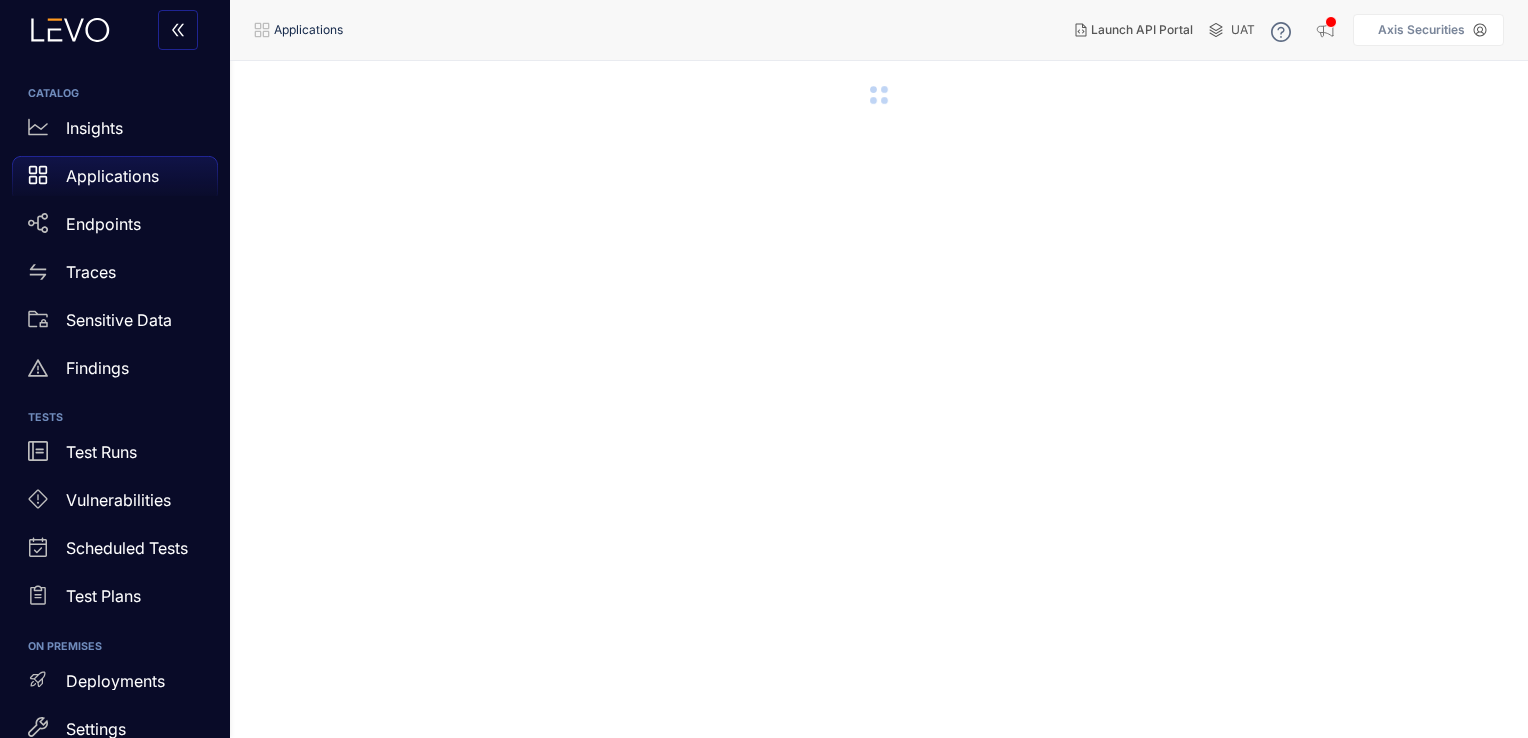 scroll, scrollTop: 0, scrollLeft: 0, axis: both 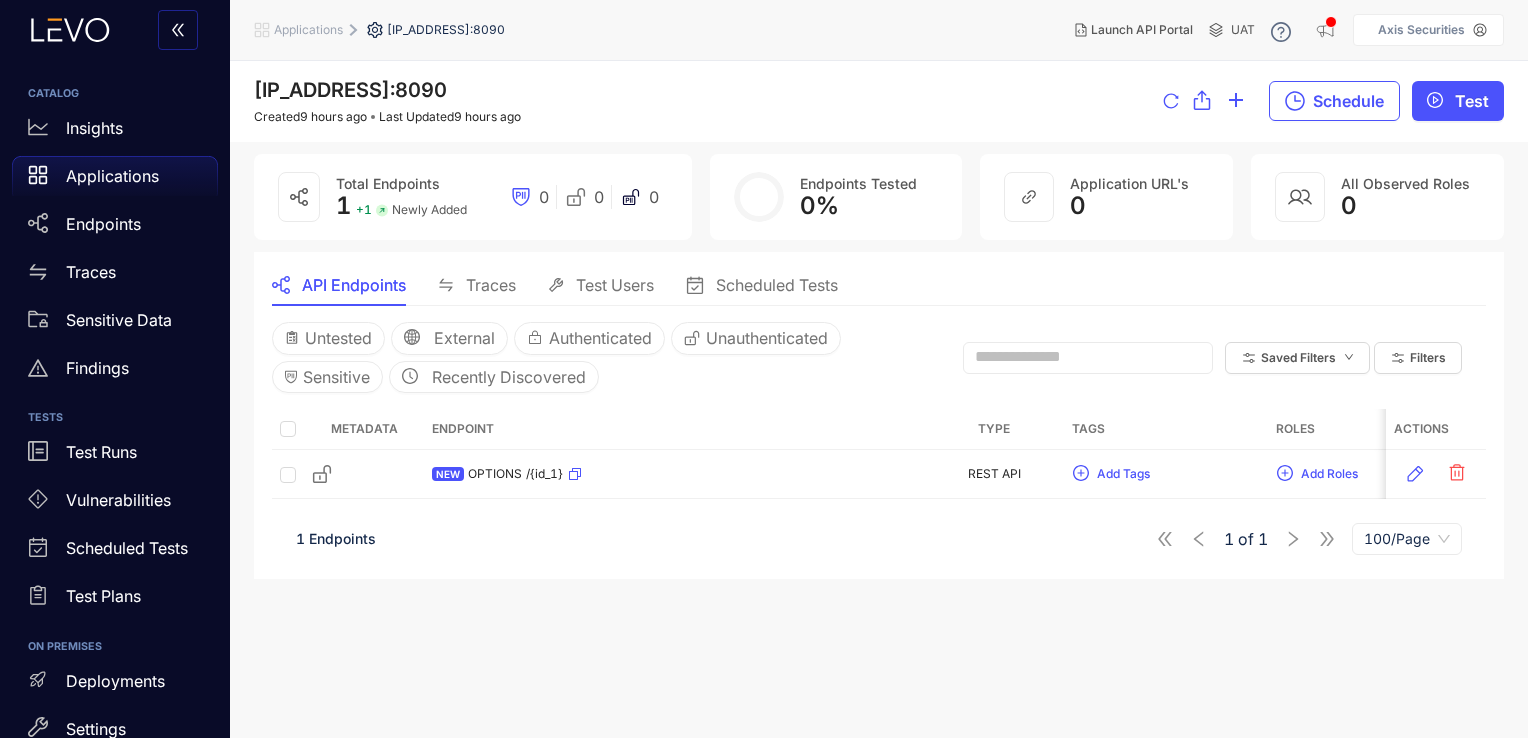 click on "Traces" at bounding box center (491, 285) 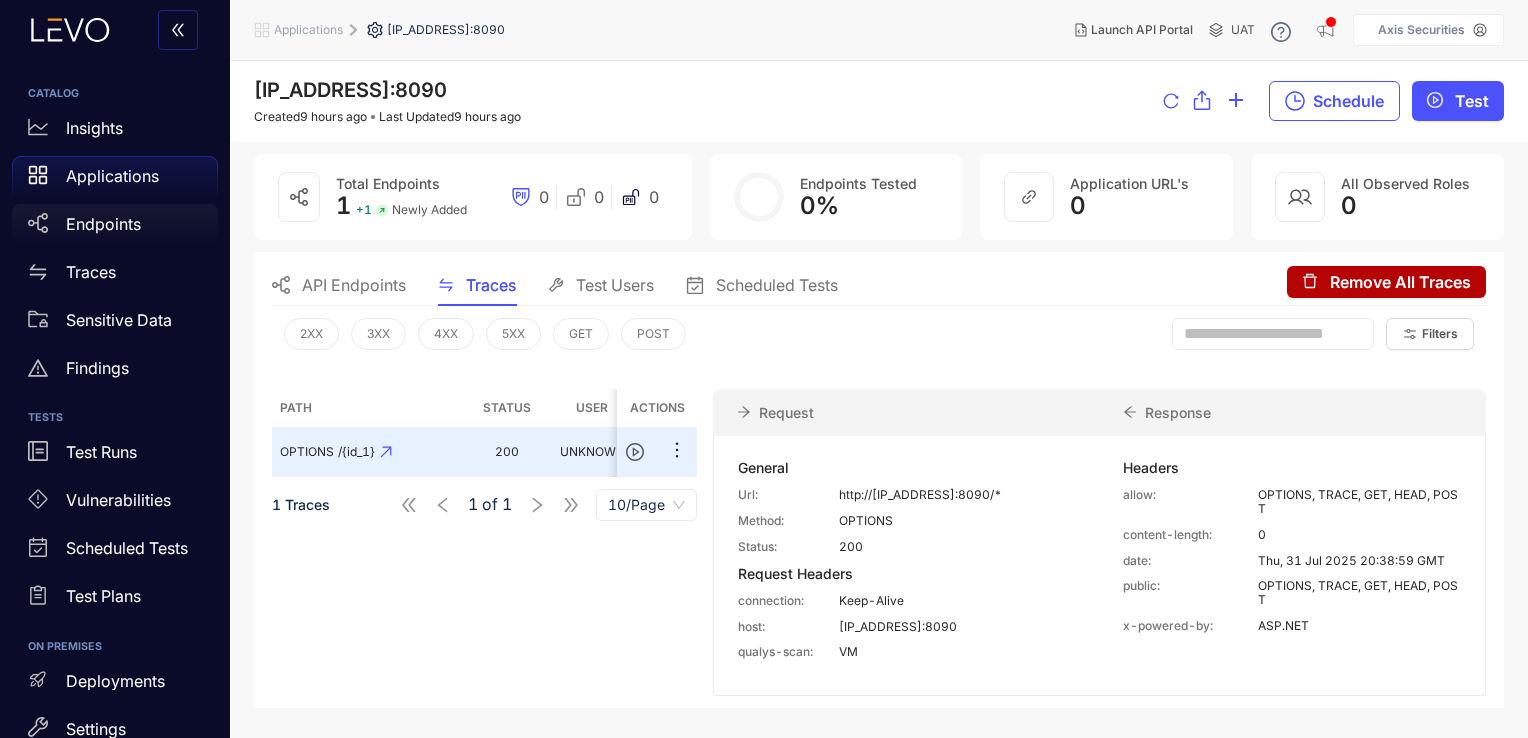 click on "Endpoints" at bounding box center (103, 224) 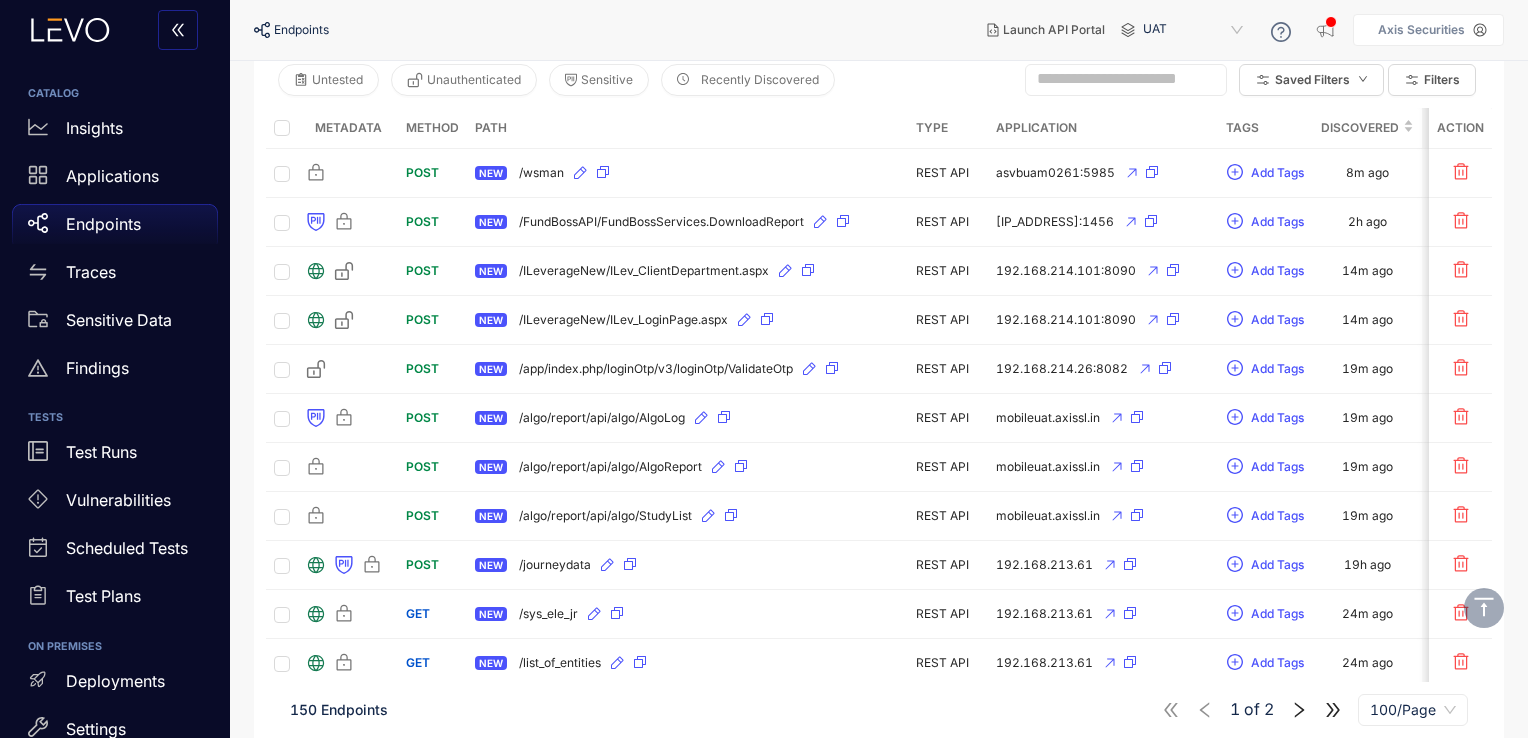 scroll, scrollTop: 0, scrollLeft: 0, axis: both 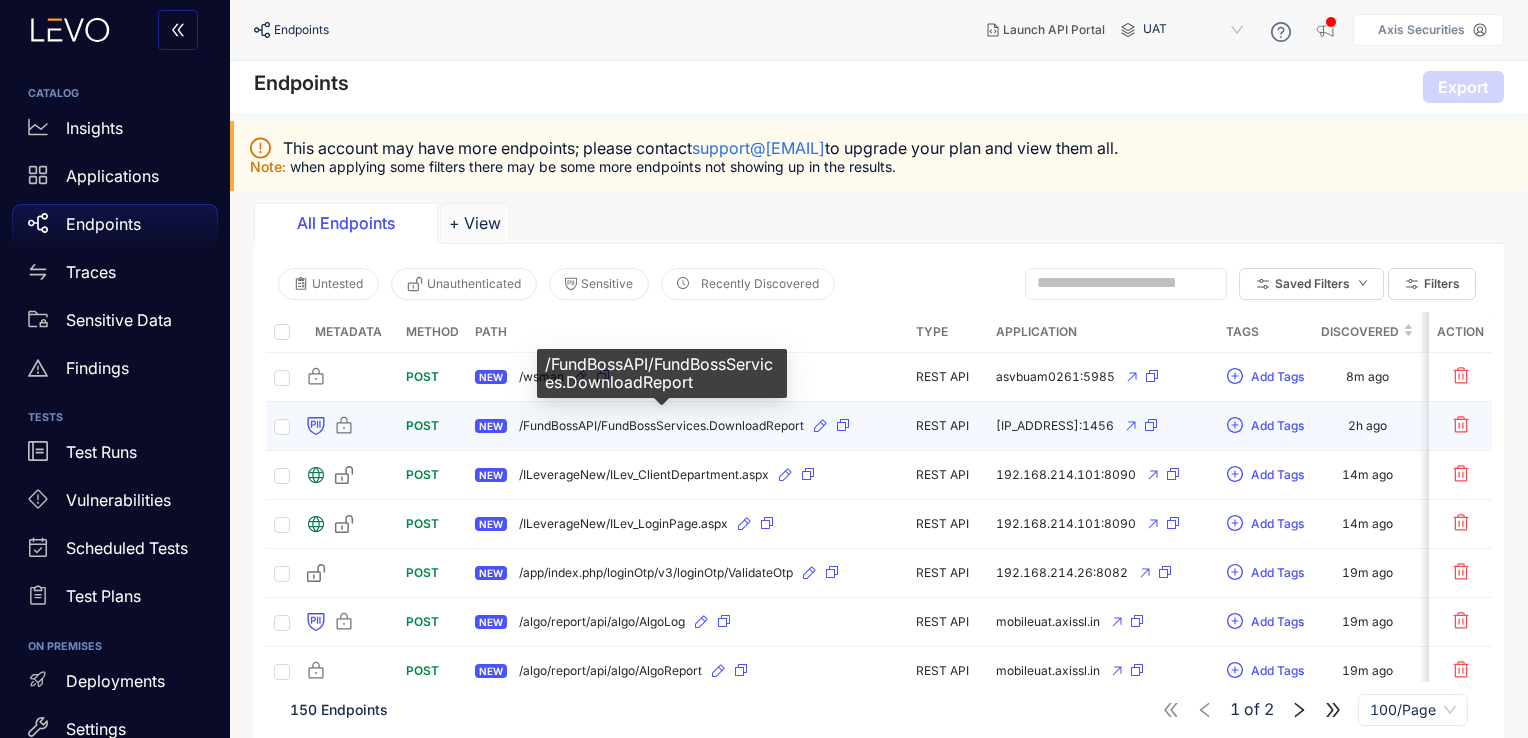 click on "/FundBossAPI/FundBossServices.DownloadReport" at bounding box center (661, 426) 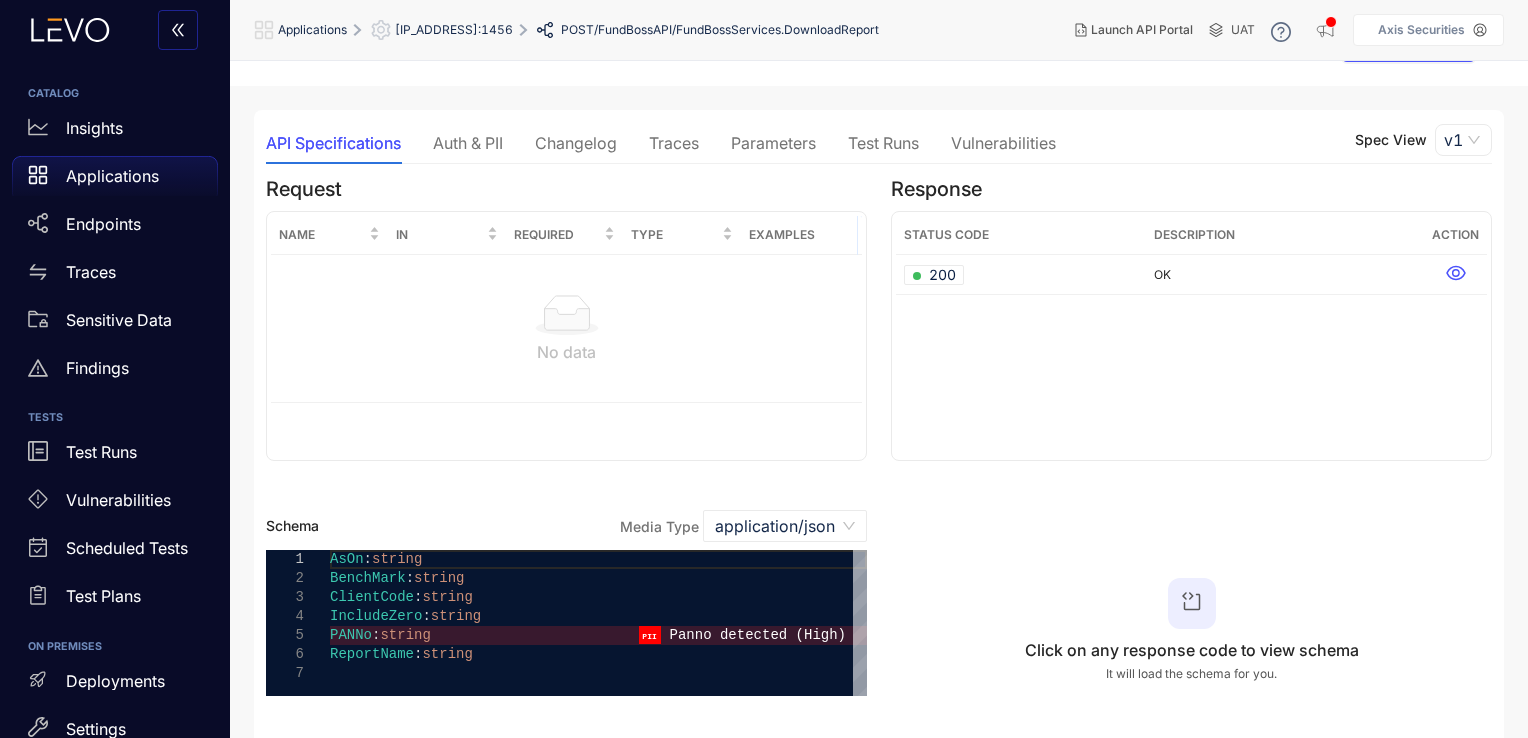 scroll, scrollTop: 0, scrollLeft: 0, axis: both 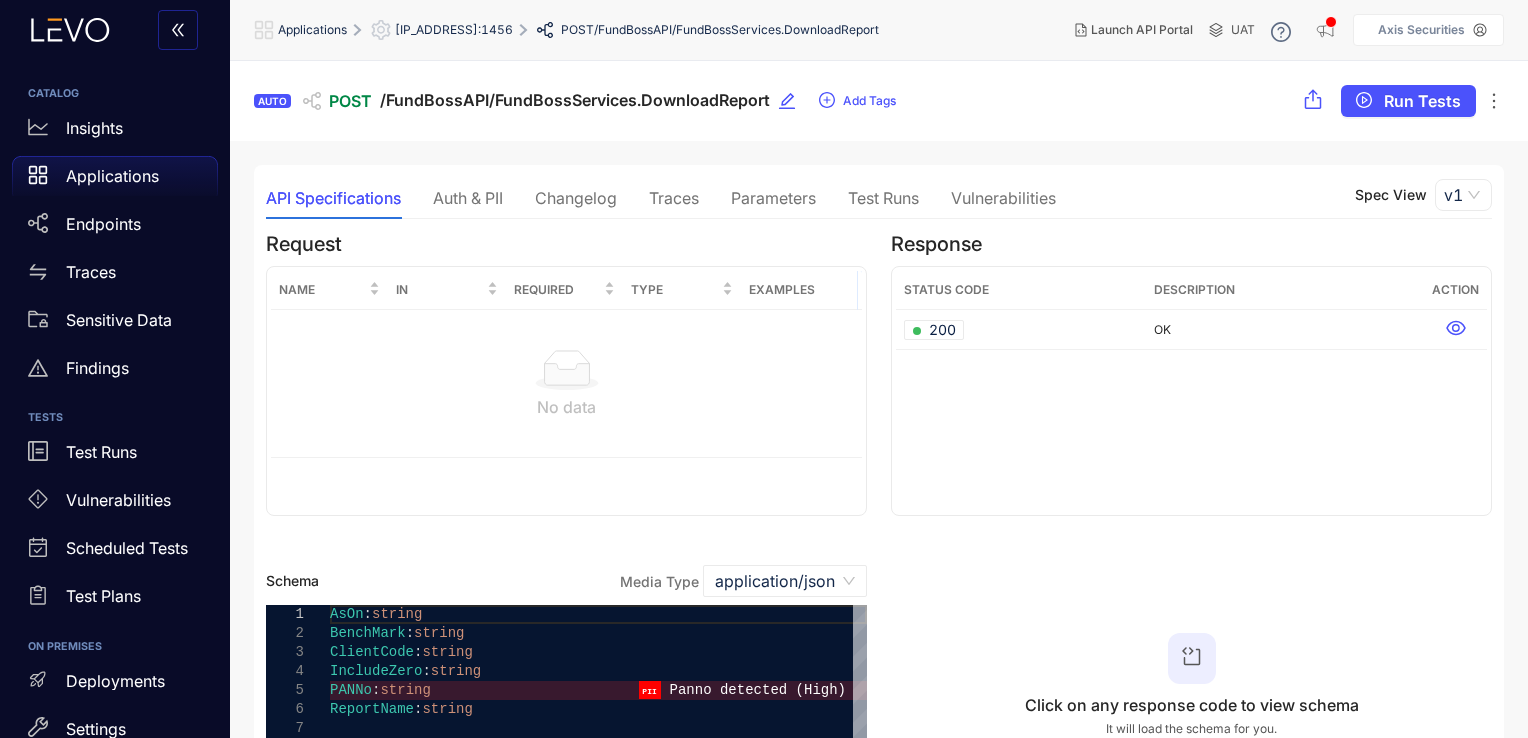 click on "Auth & PII" at bounding box center (468, 198) 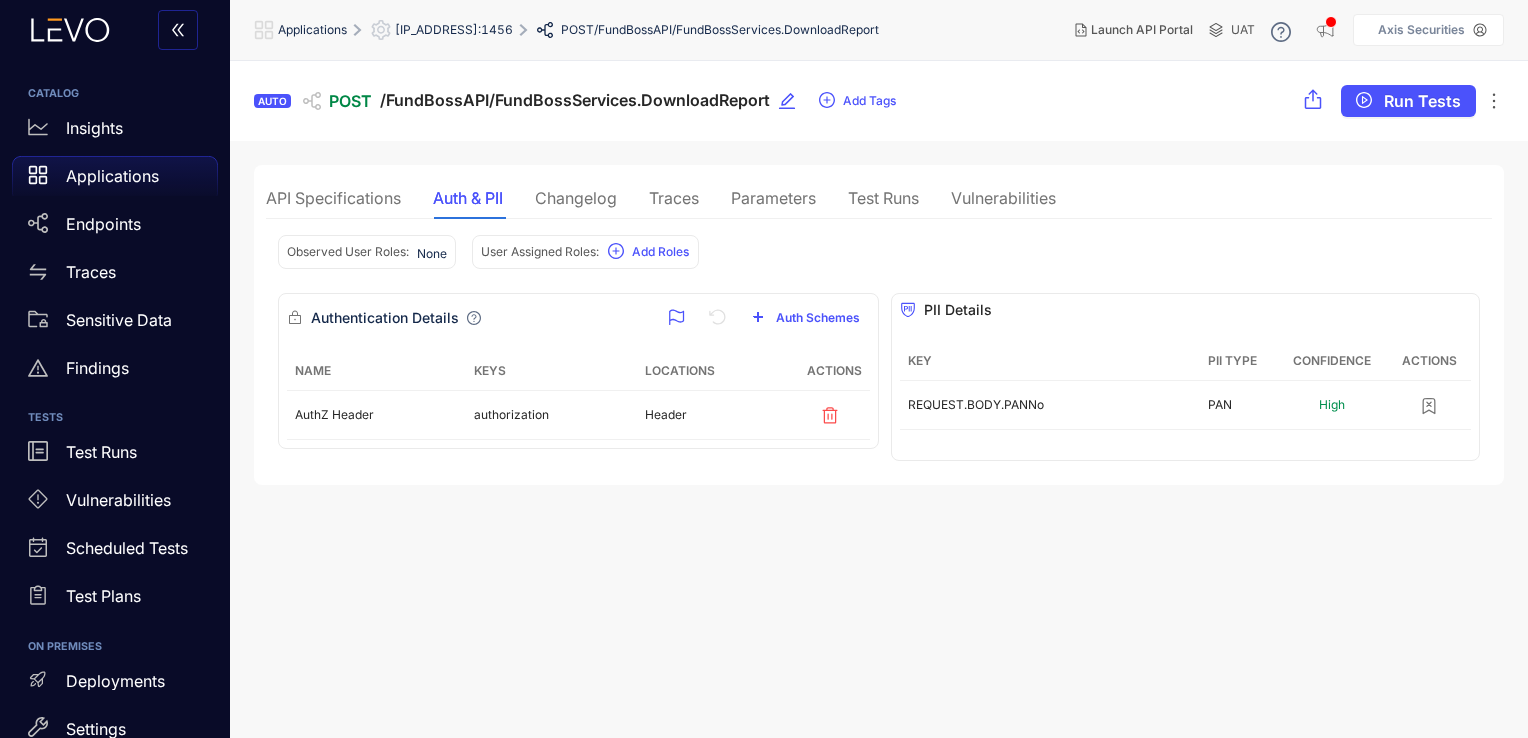 click on "Changelog" at bounding box center (576, 198) 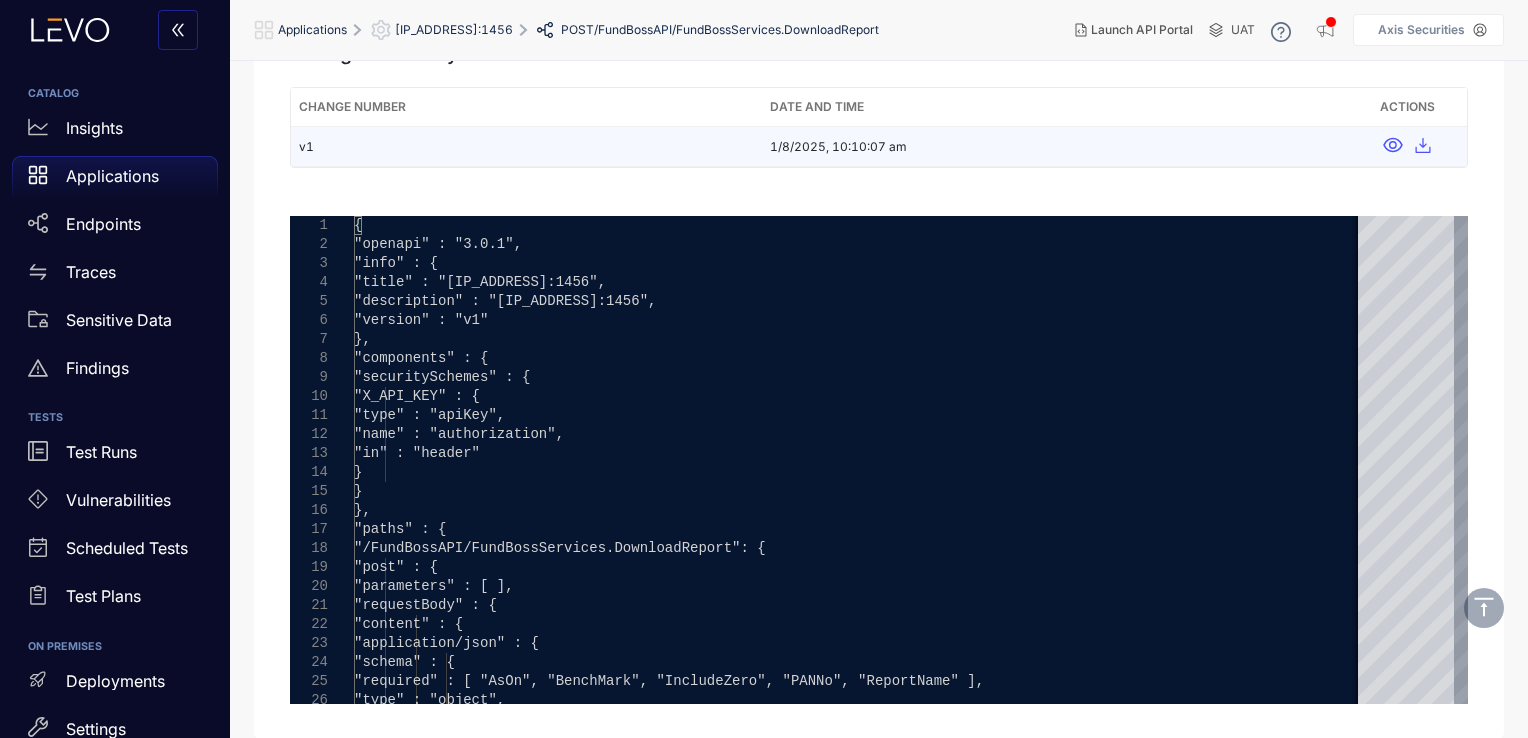 scroll, scrollTop: 0, scrollLeft: 0, axis: both 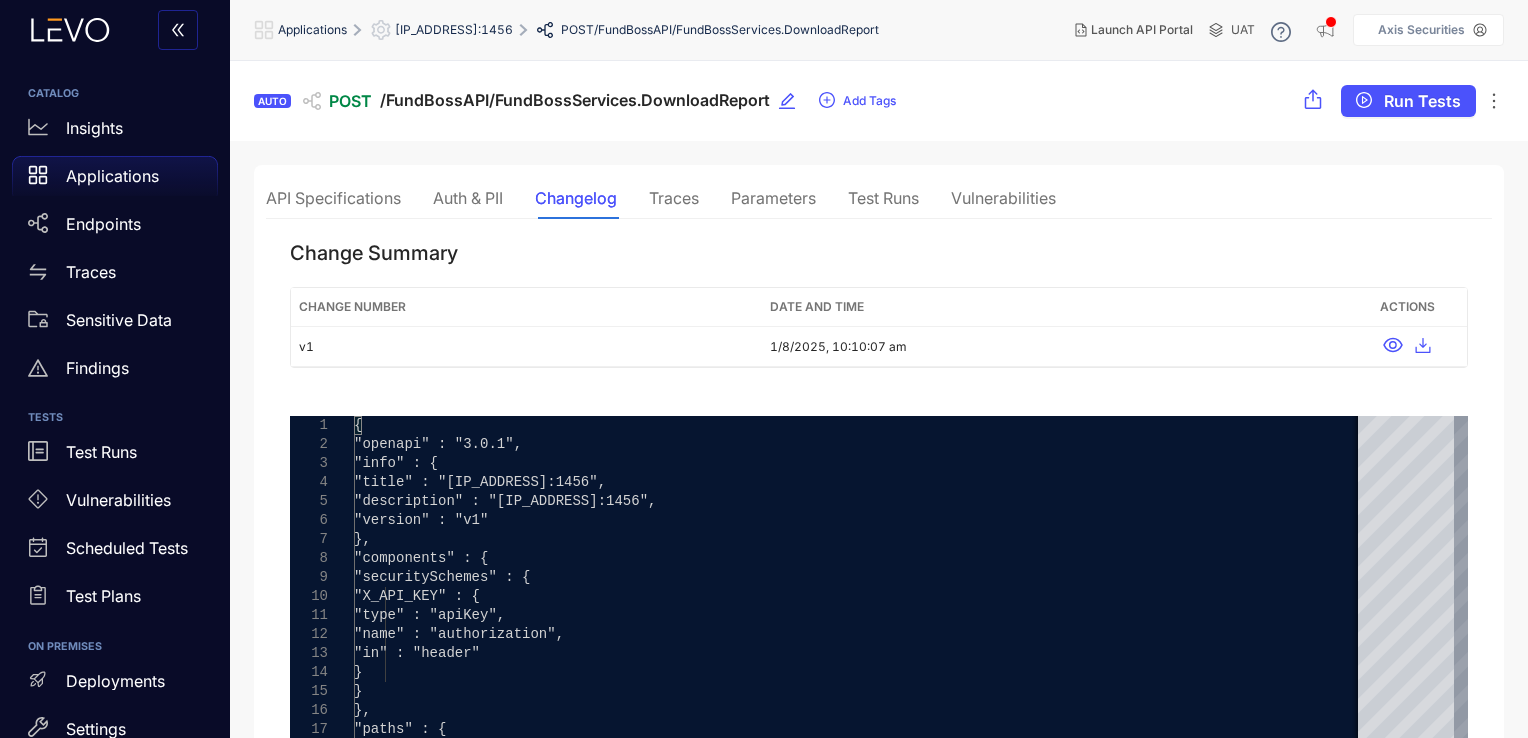 click on "Traces" at bounding box center (674, 198) 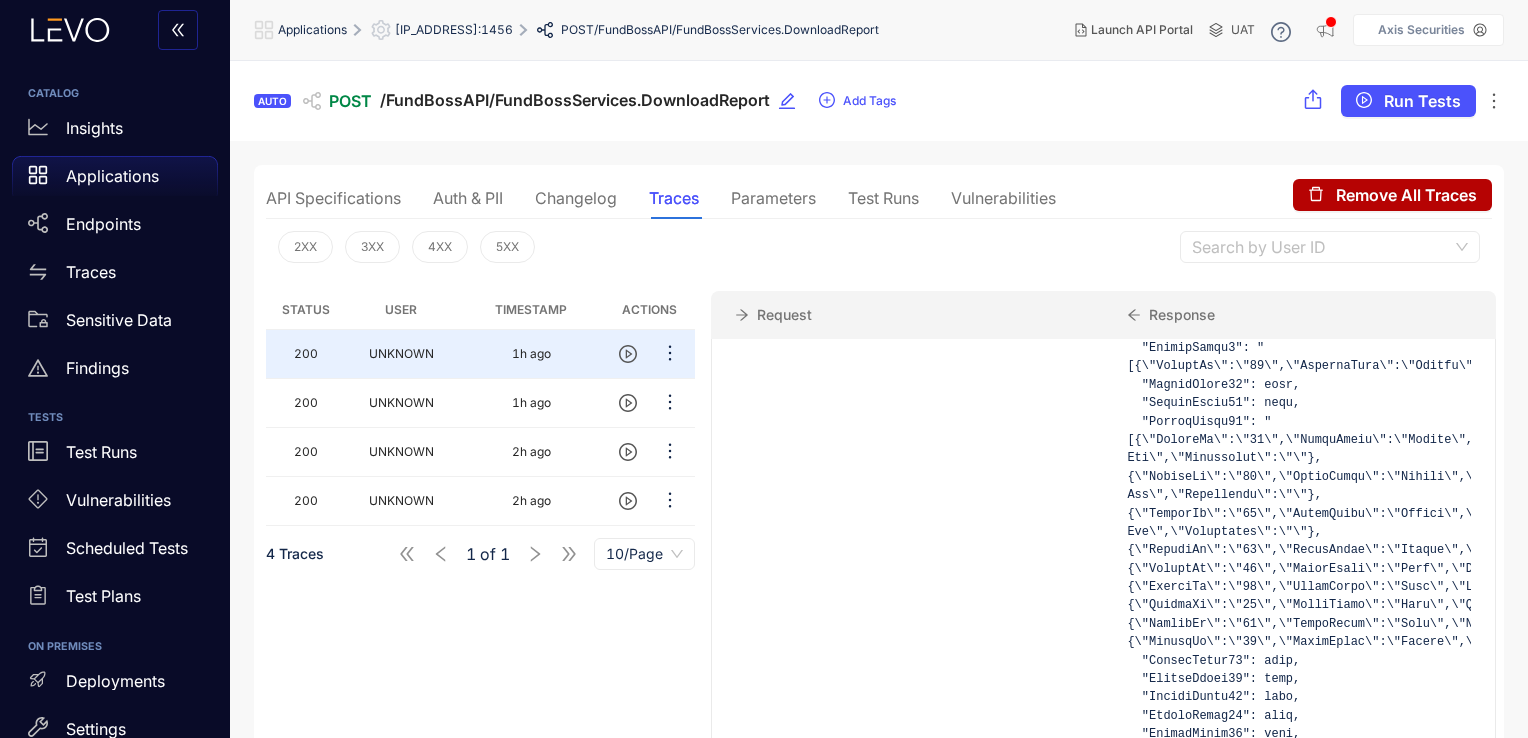 scroll, scrollTop: 605, scrollLeft: 0, axis: vertical 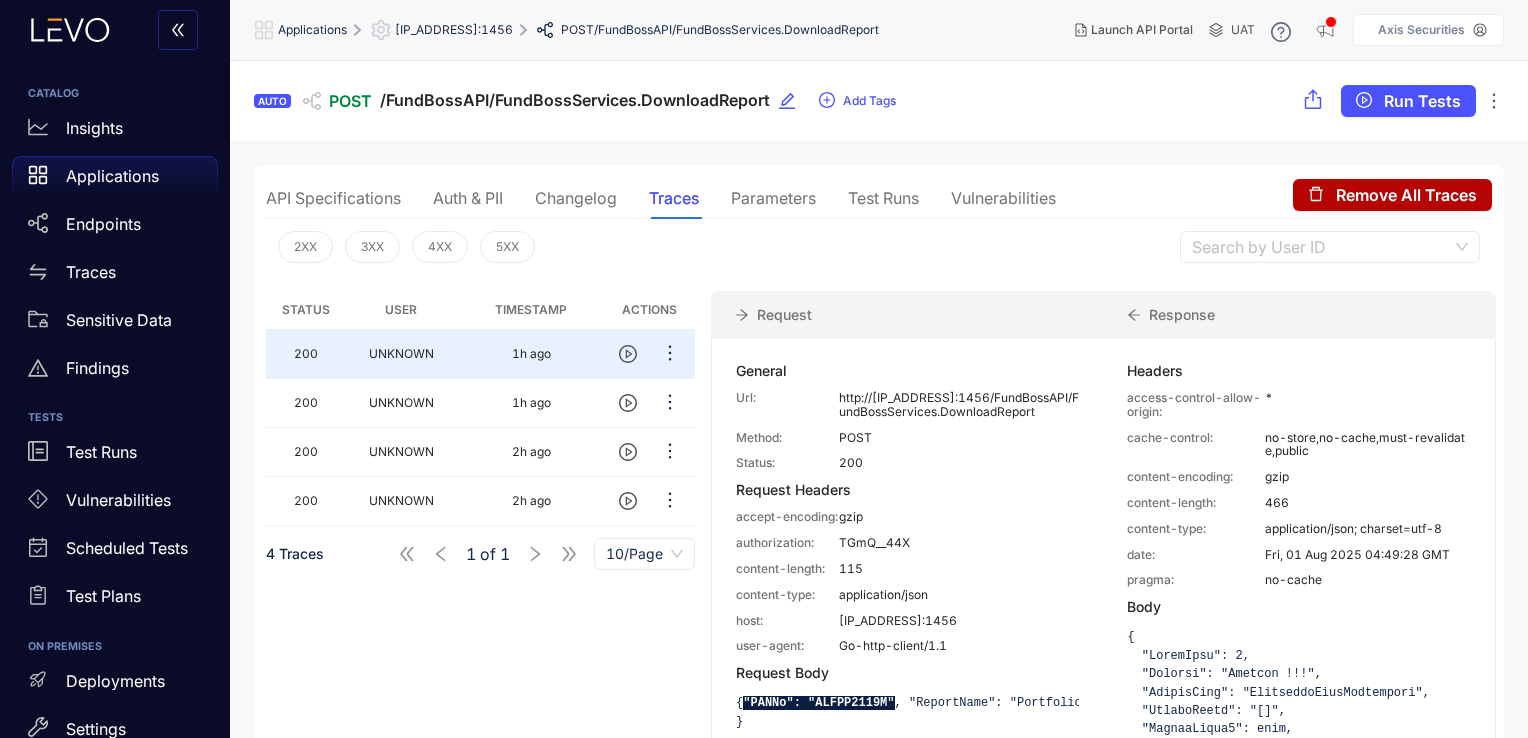 click on "Parameters" at bounding box center (773, 198) 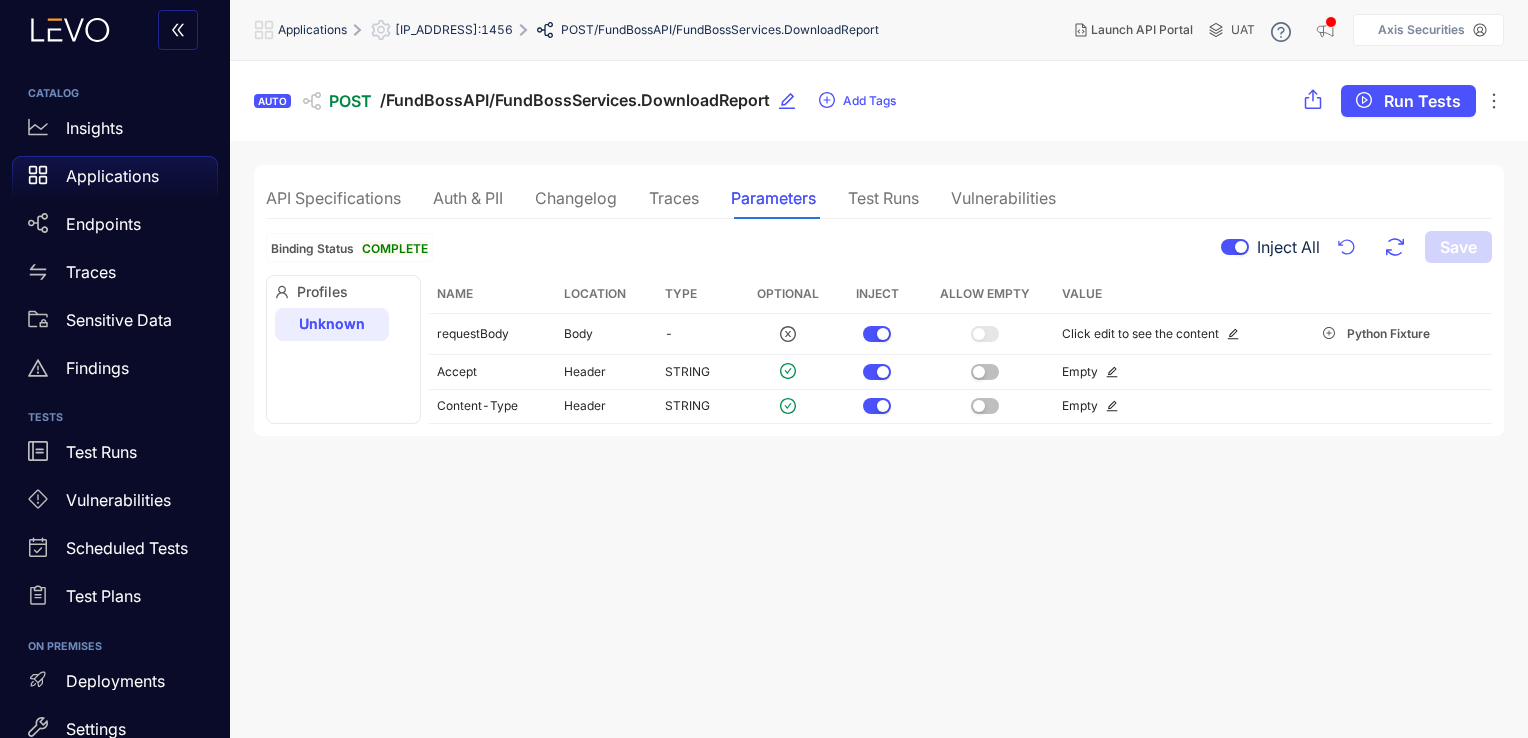 click on "Test Runs" at bounding box center (883, 198) 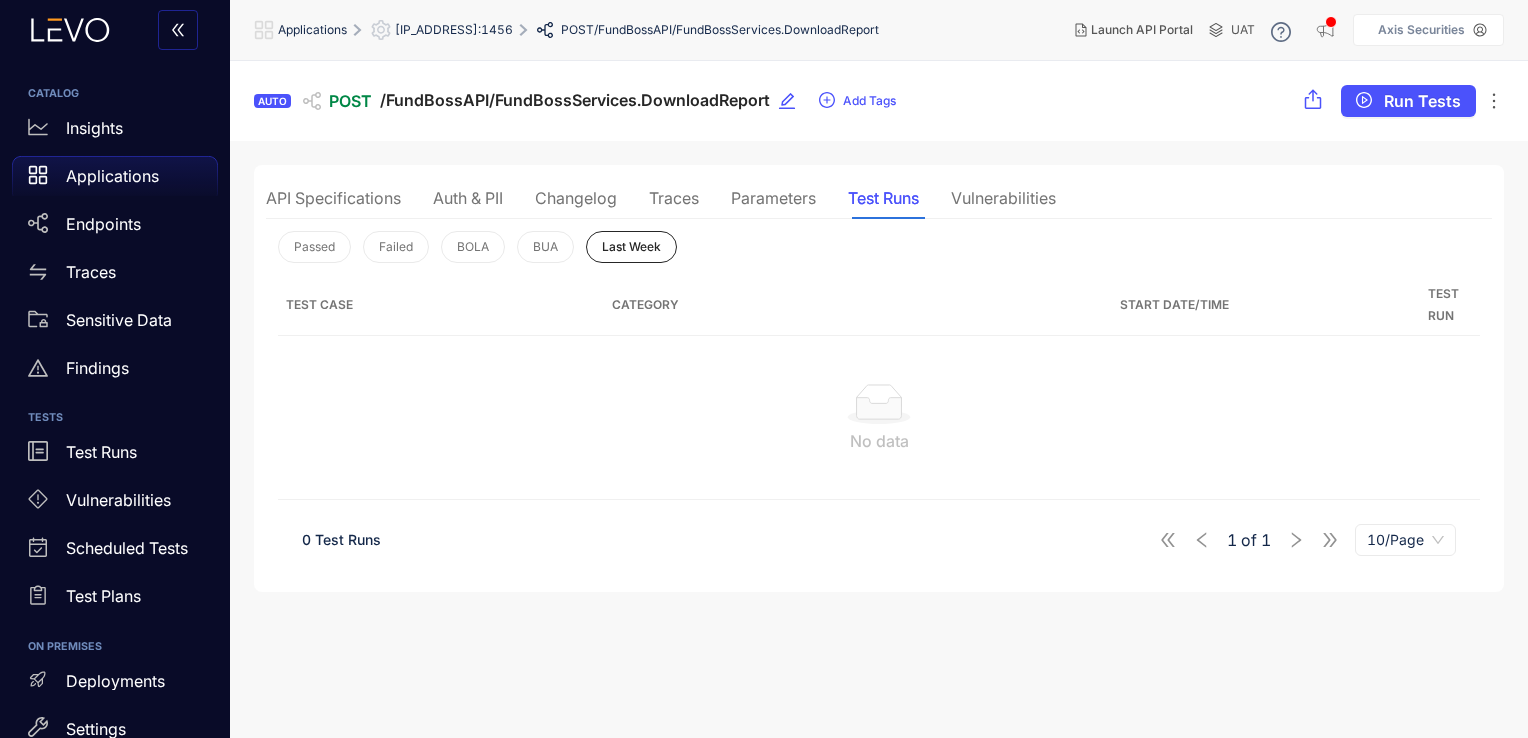 click on "Vulnerabilities" at bounding box center [1003, 198] 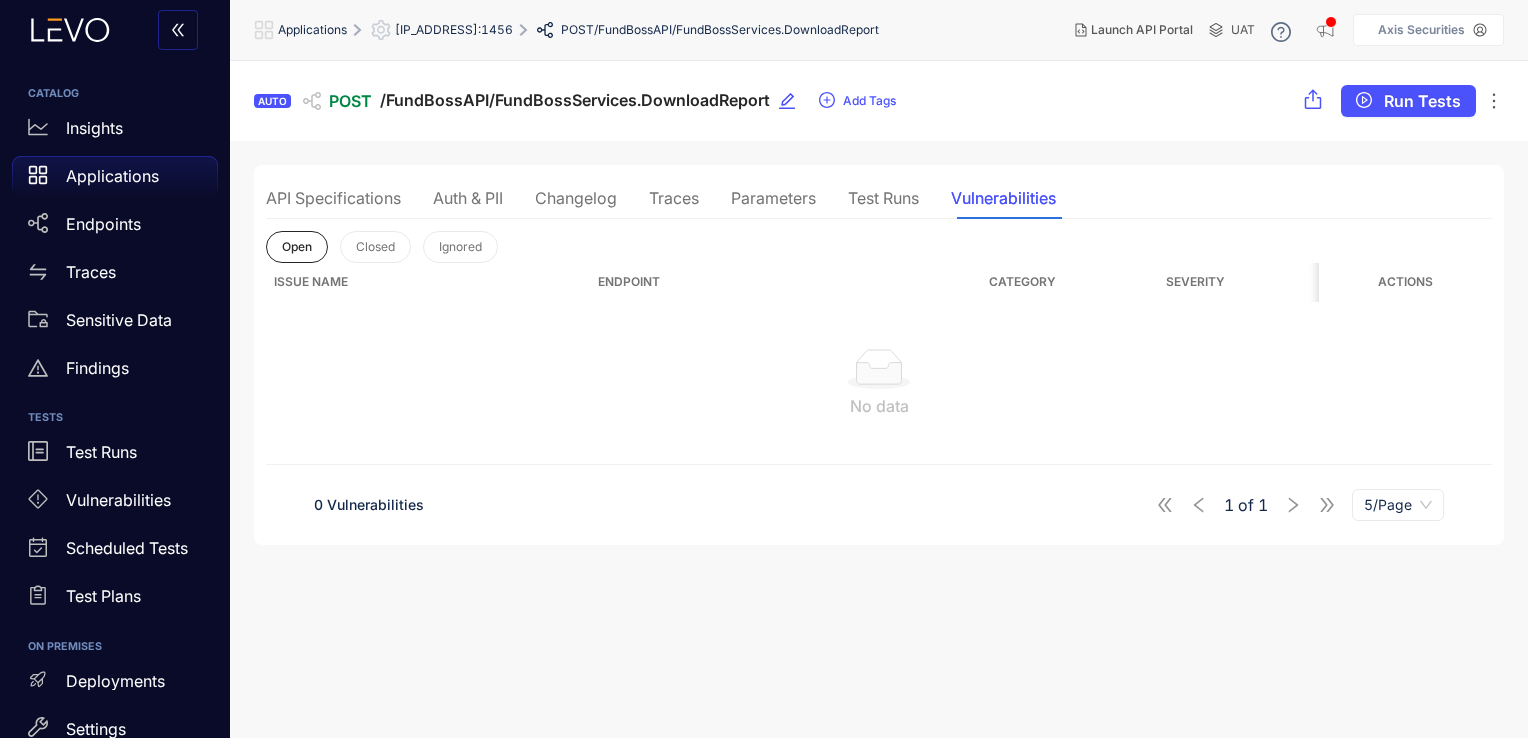 click on "Applications" at bounding box center (112, 176) 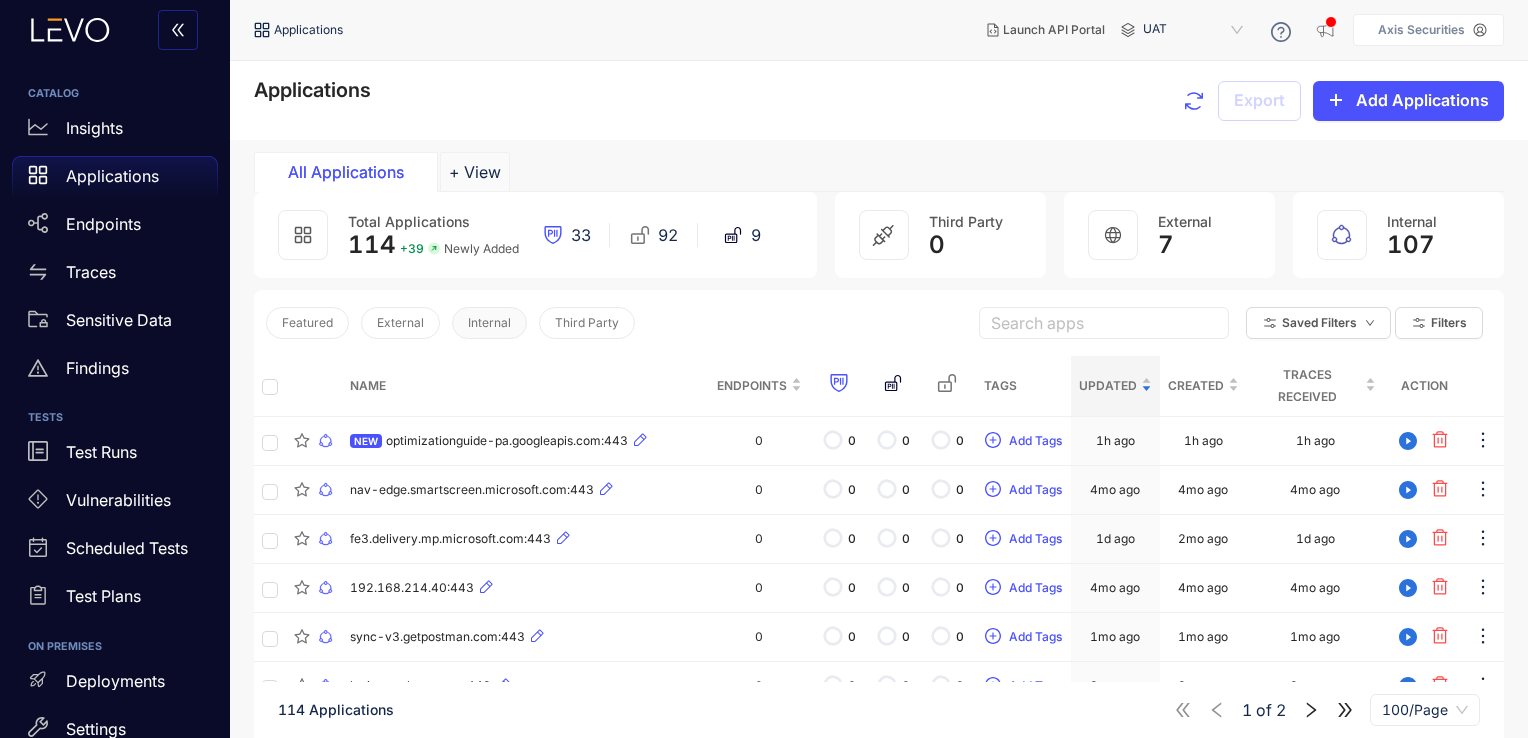 click on "Internal" at bounding box center [489, 323] 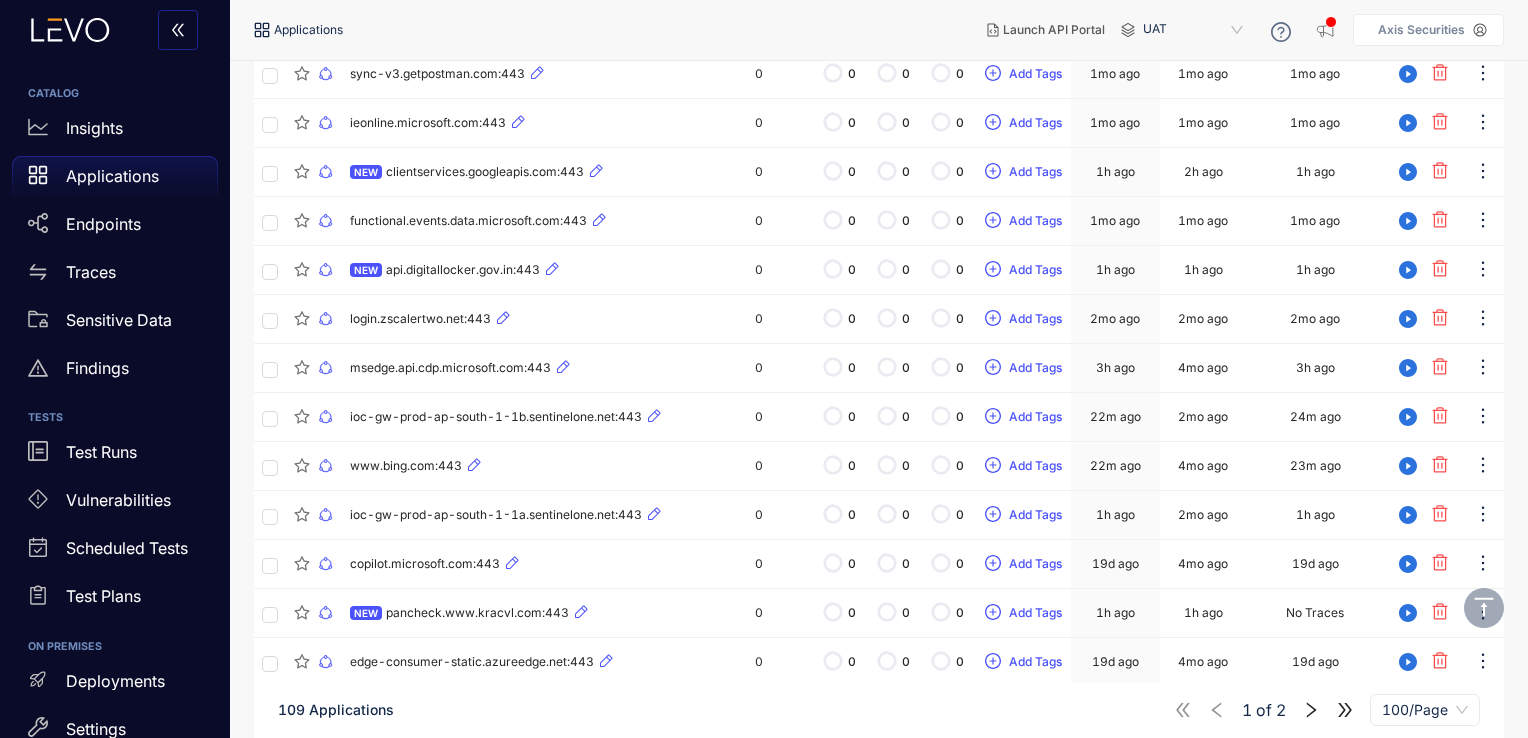 scroll, scrollTop: 0, scrollLeft: 0, axis: both 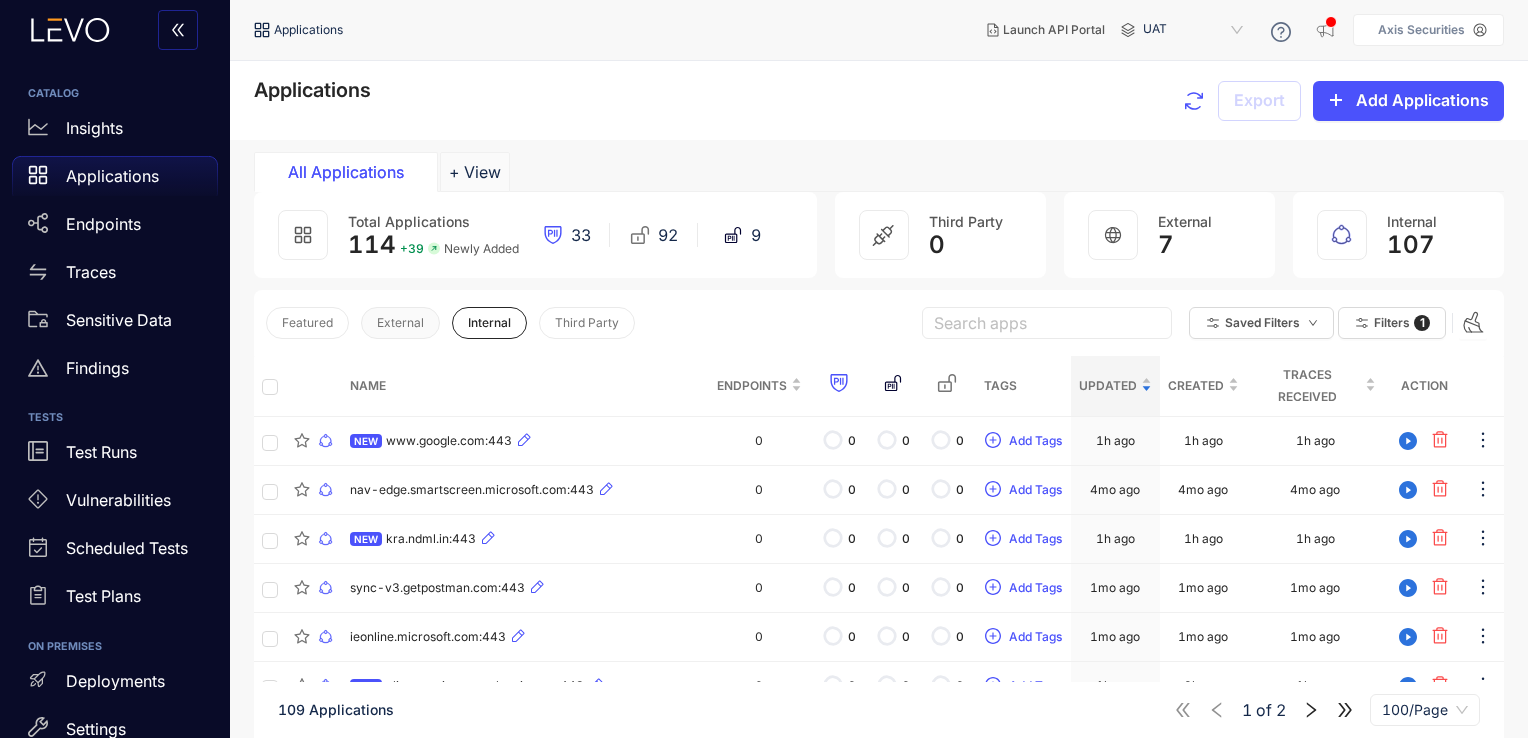 click on "External" at bounding box center (400, 323) 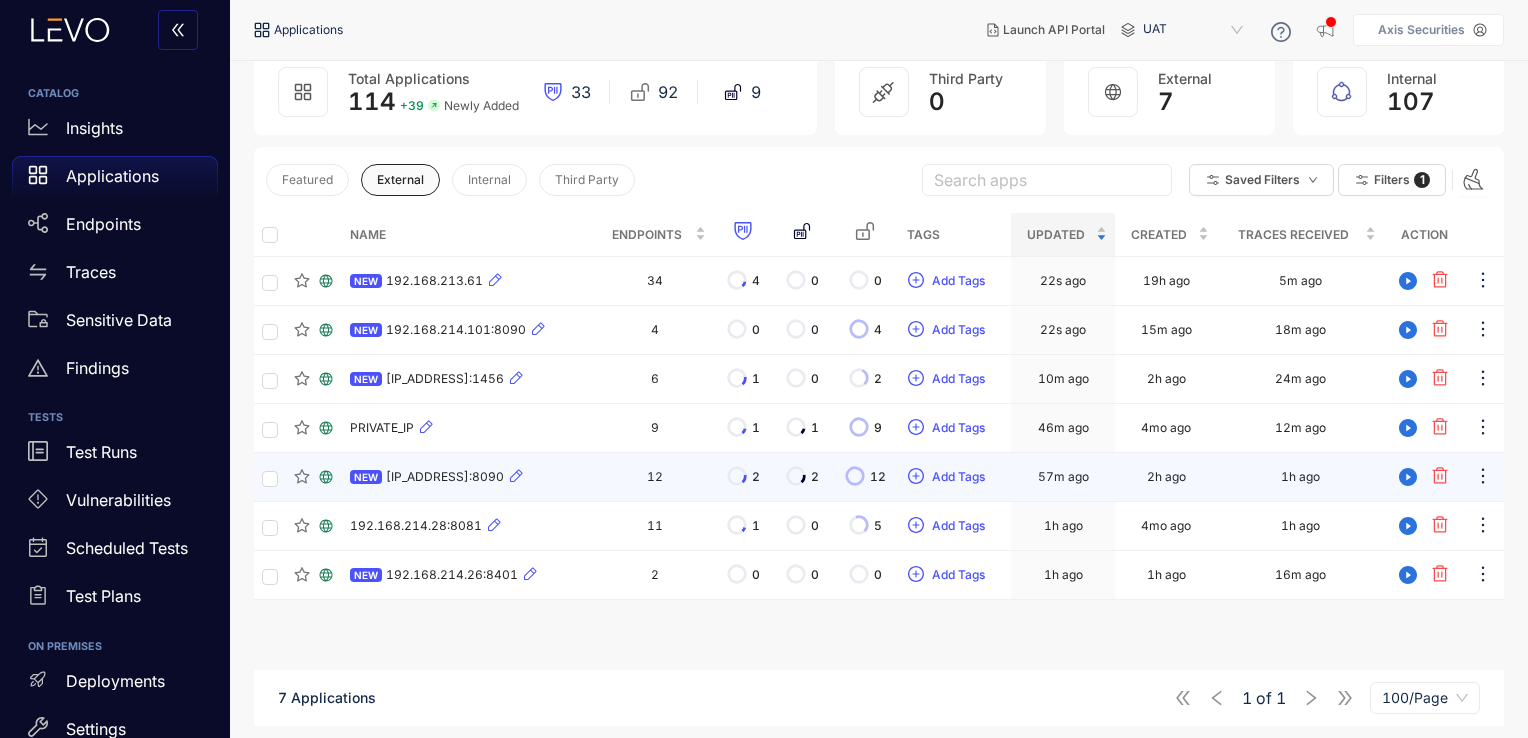 scroll, scrollTop: 0, scrollLeft: 0, axis: both 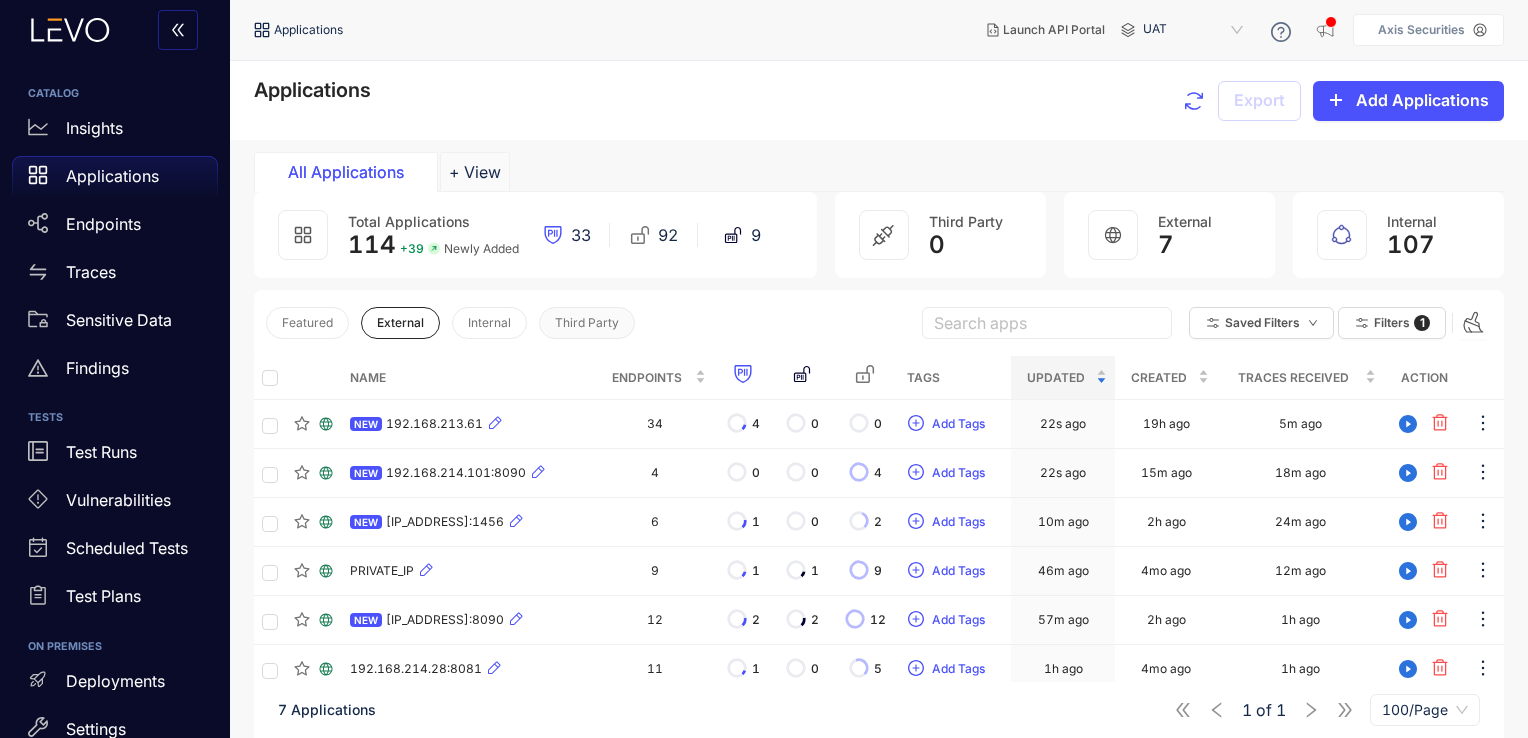 click on "Third Party" at bounding box center (587, 323) 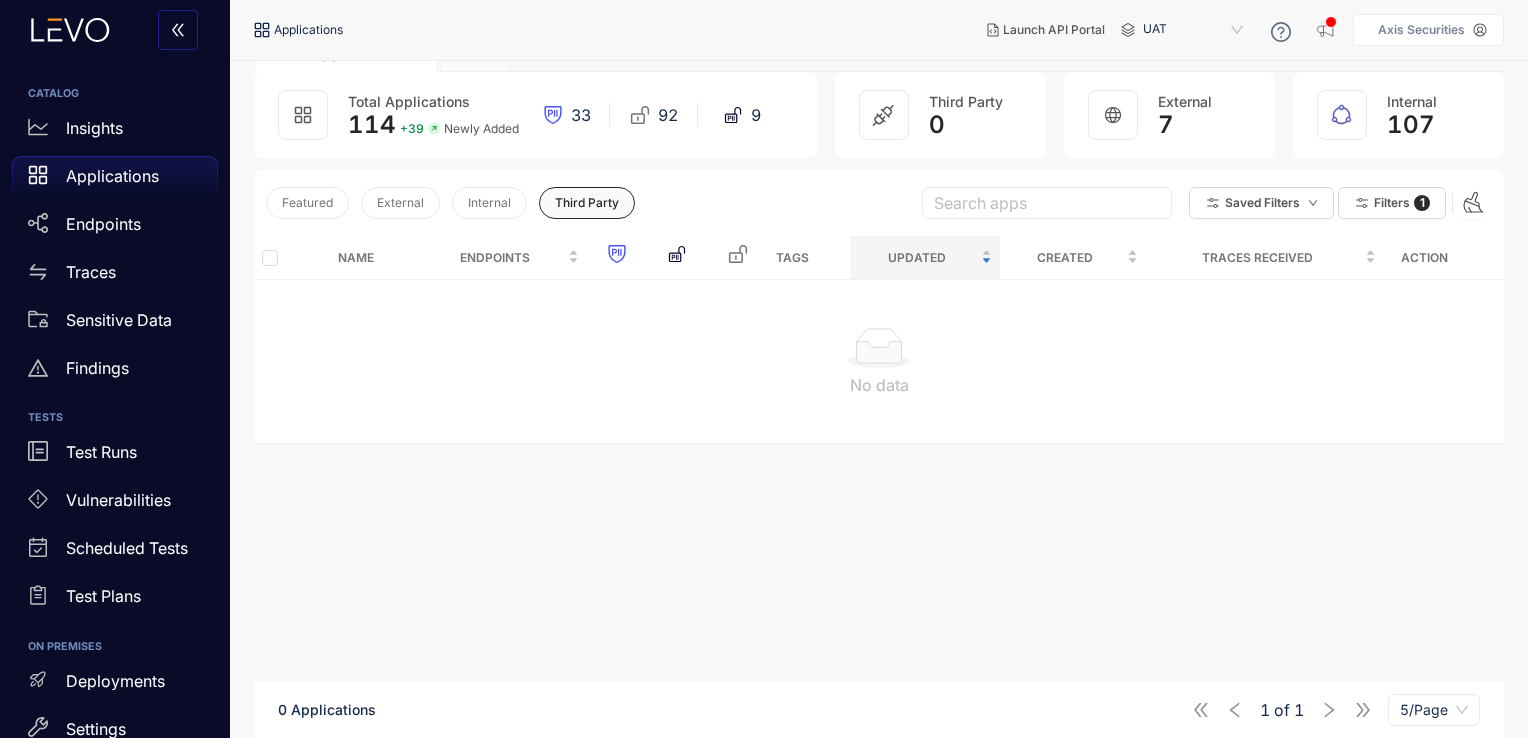 scroll, scrollTop: 0, scrollLeft: 0, axis: both 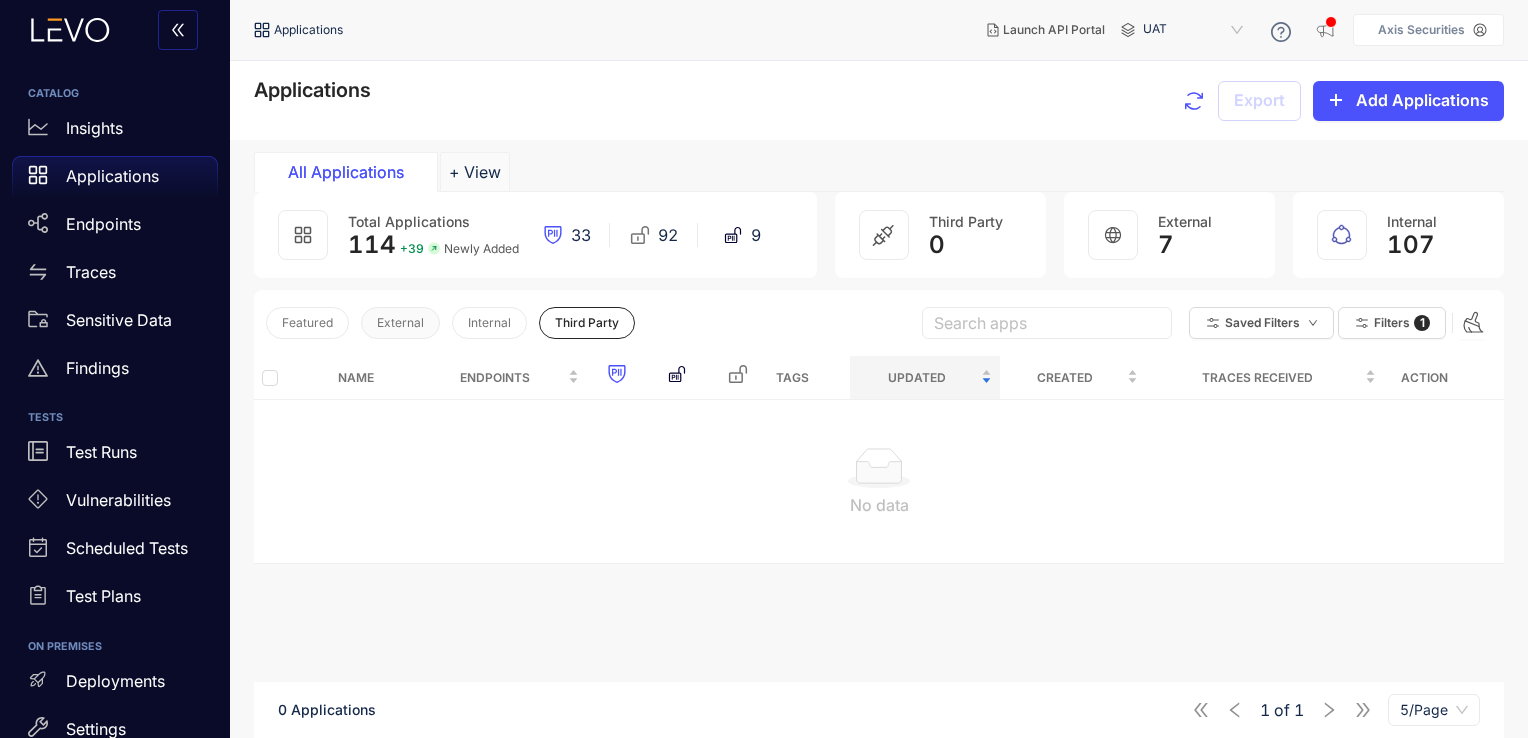 click on "External" at bounding box center (400, 323) 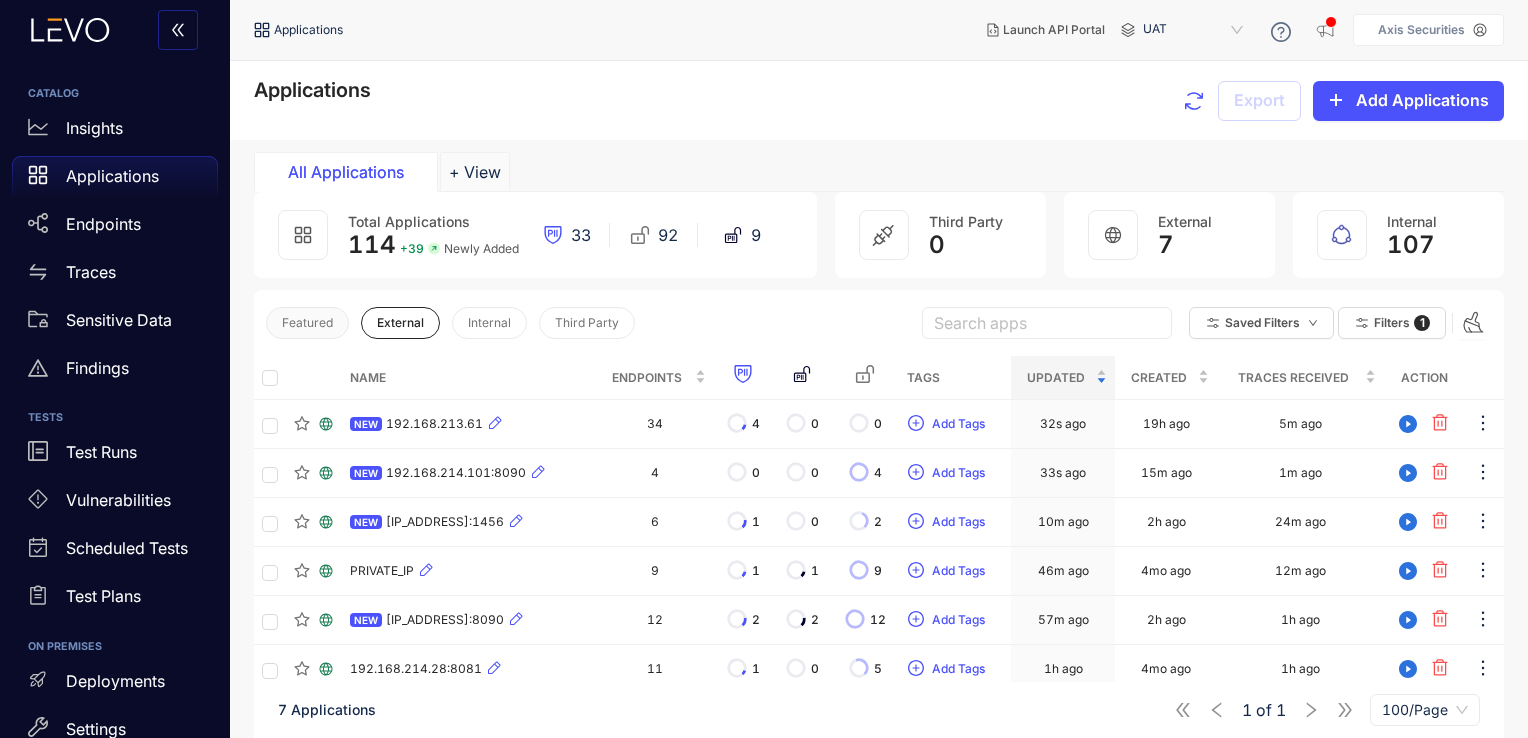 click on "Featured" at bounding box center [307, 323] 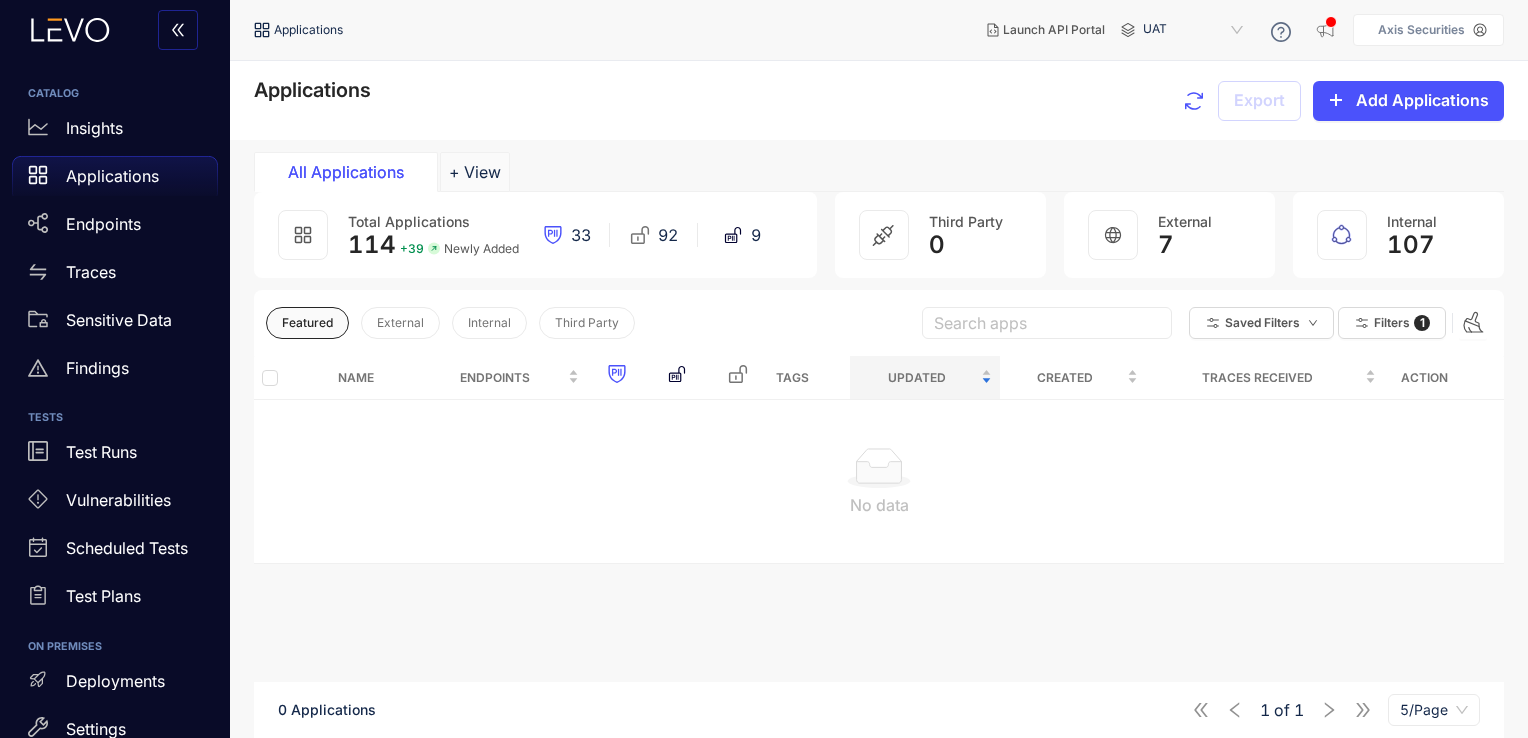 click on "Featured" at bounding box center (307, 323) 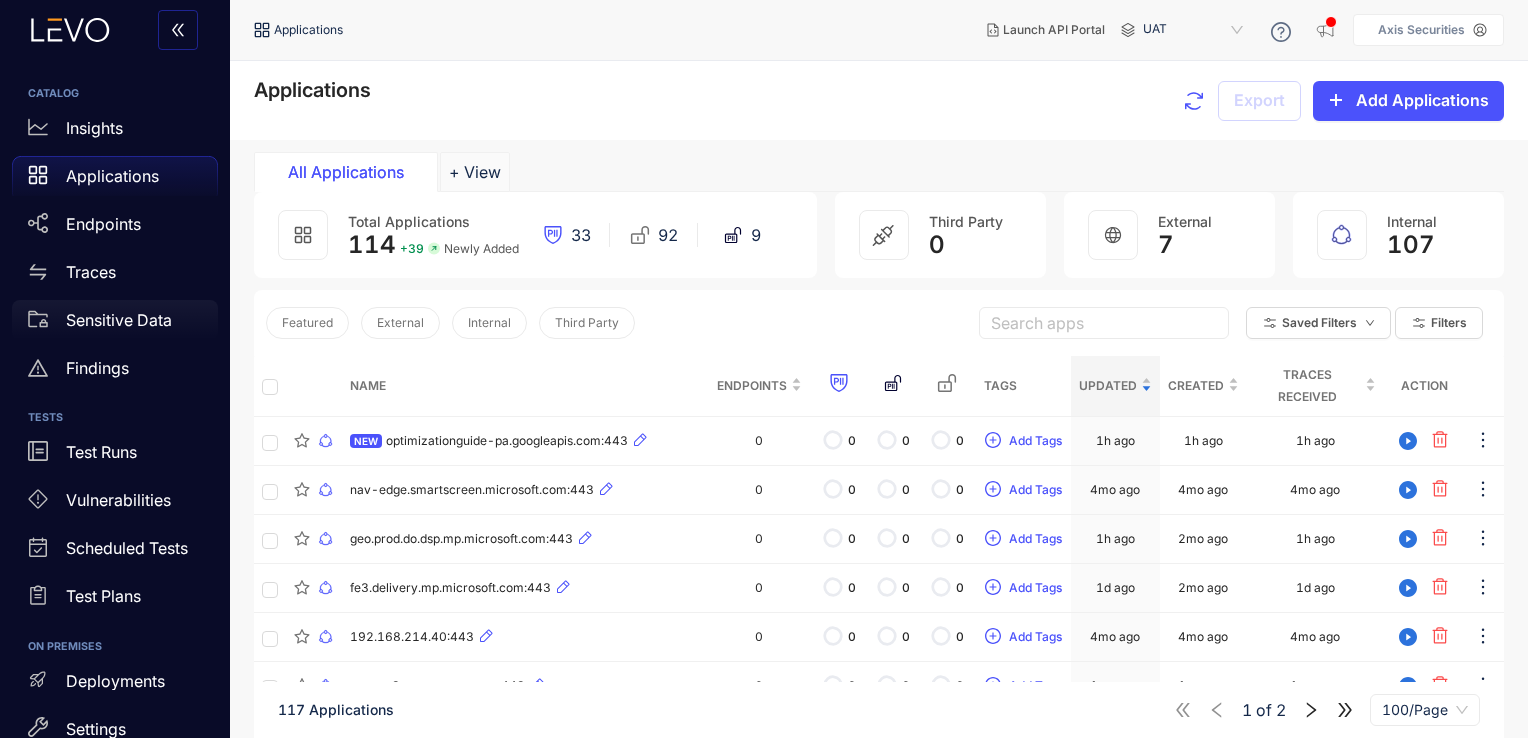 click on "Sensitive Data" at bounding box center (119, 320) 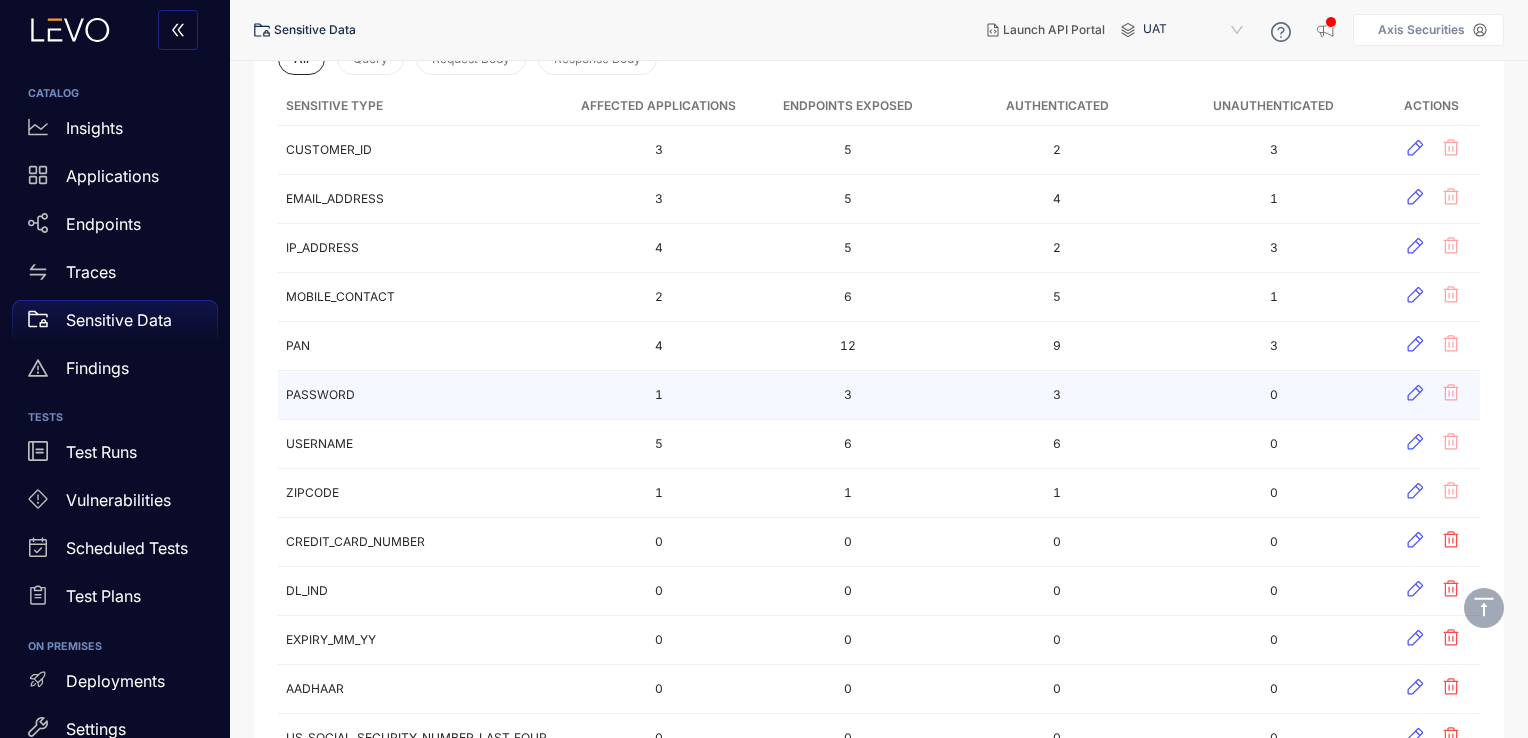 scroll, scrollTop: 0, scrollLeft: 0, axis: both 